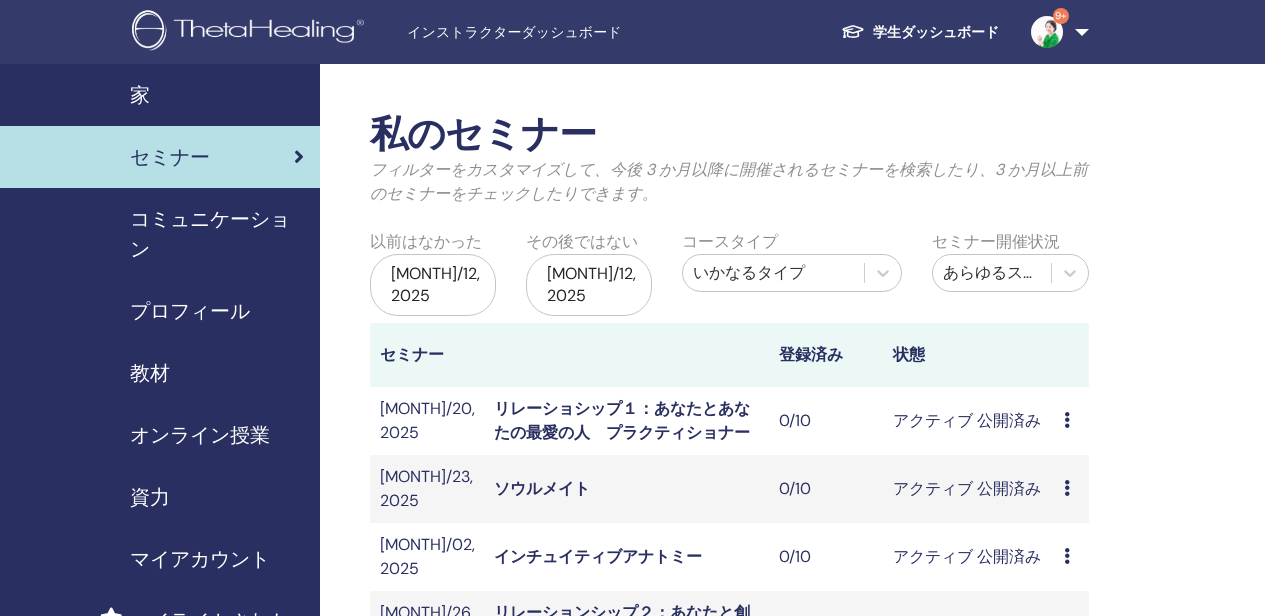 scroll, scrollTop: 0, scrollLeft: 0, axis: both 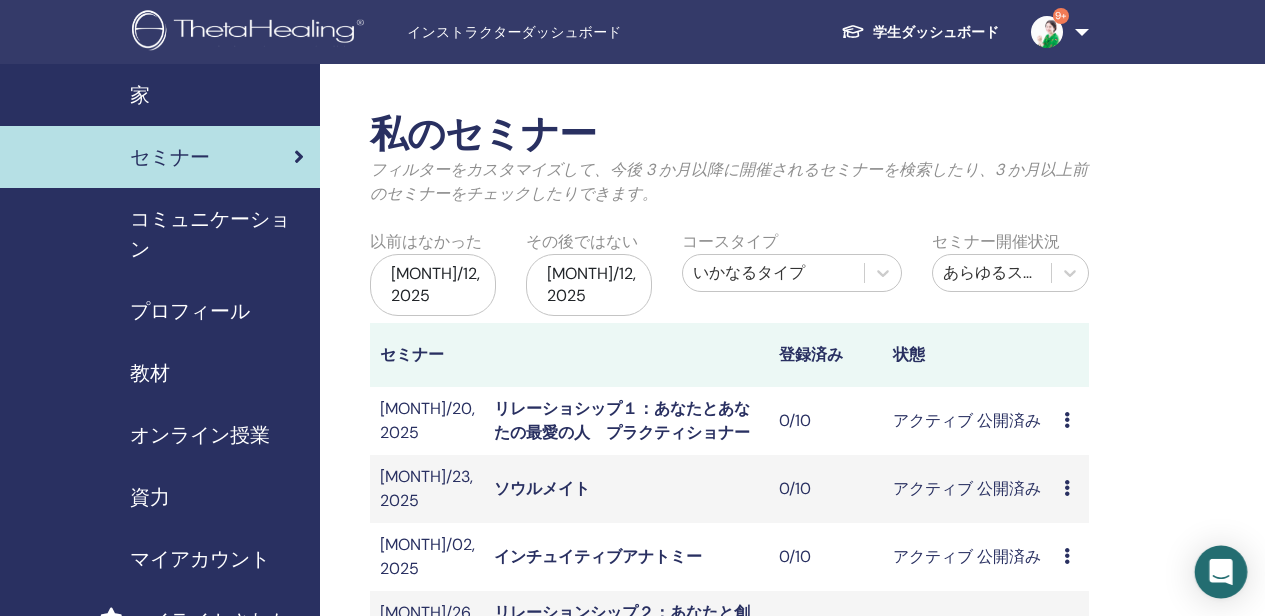 click 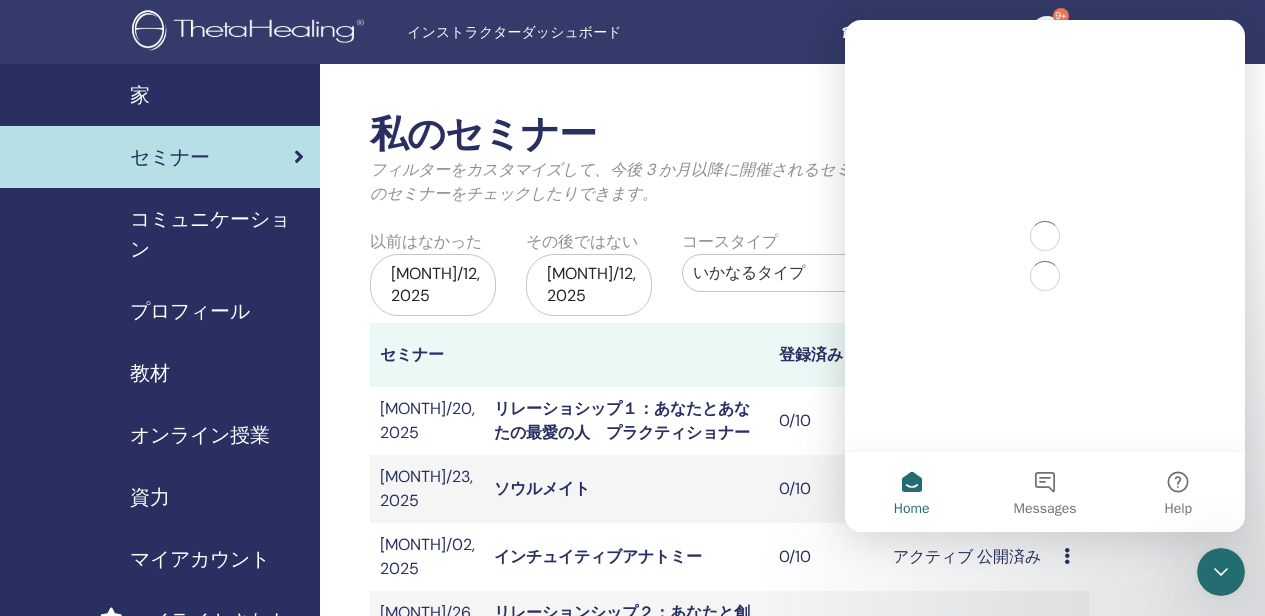 scroll, scrollTop: 0, scrollLeft: 0, axis: both 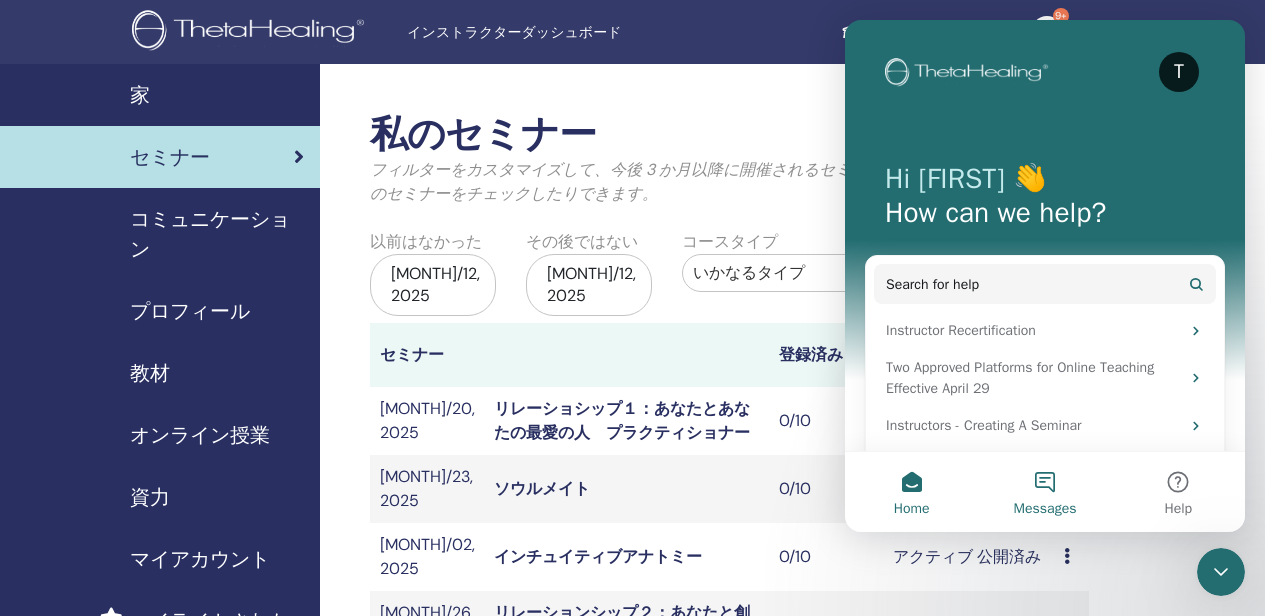 click on "Messages" at bounding box center [1044, 492] 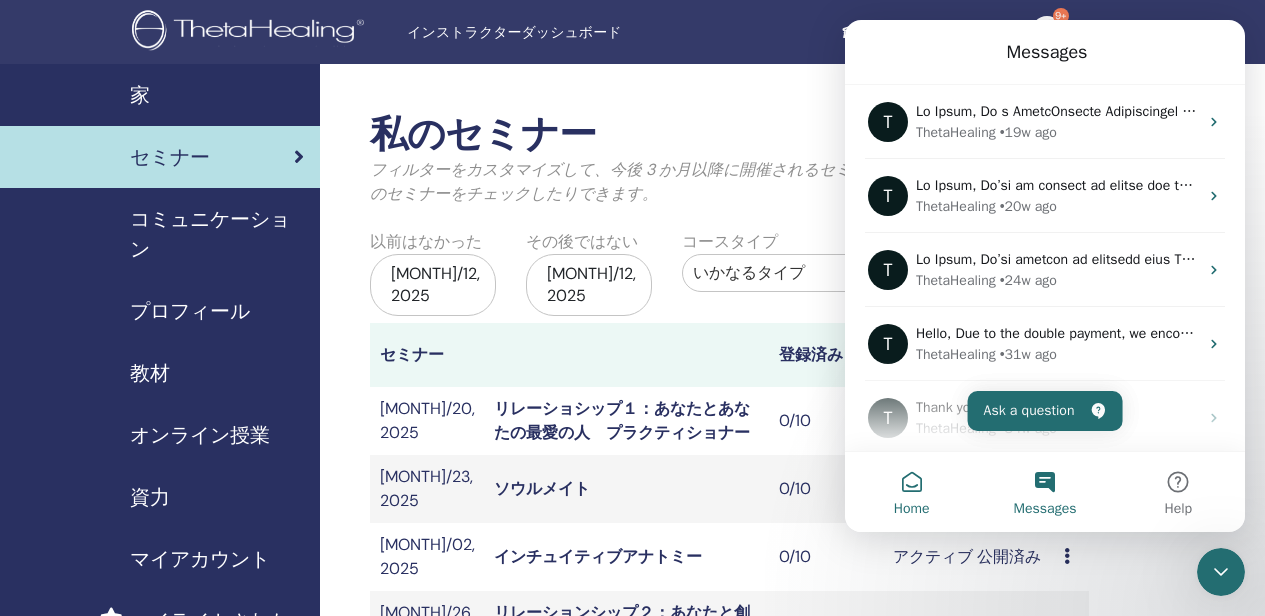 click on "Home" at bounding box center (911, 492) 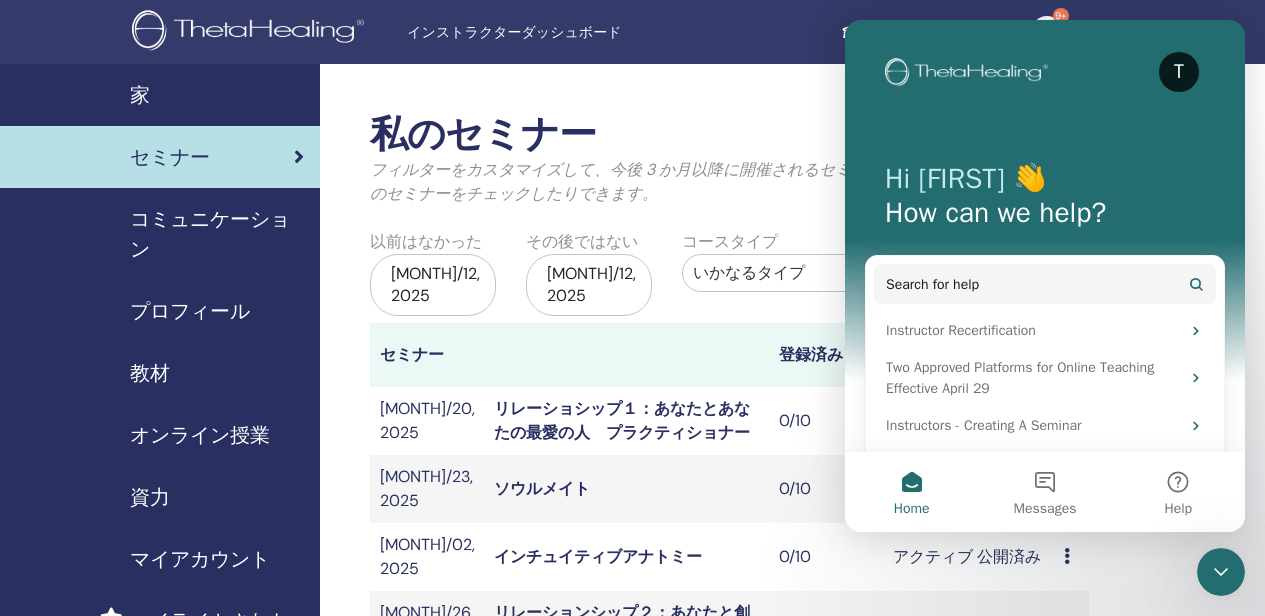 click at bounding box center (1221, 572) 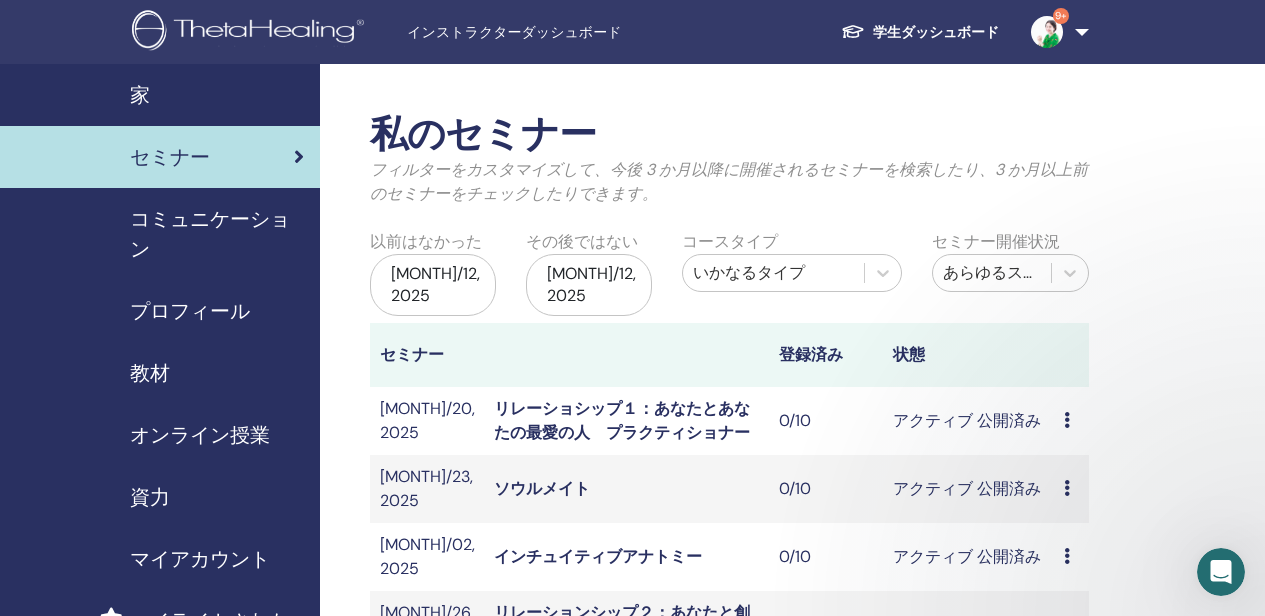 scroll, scrollTop: 0, scrollLeft: 0, axis: both 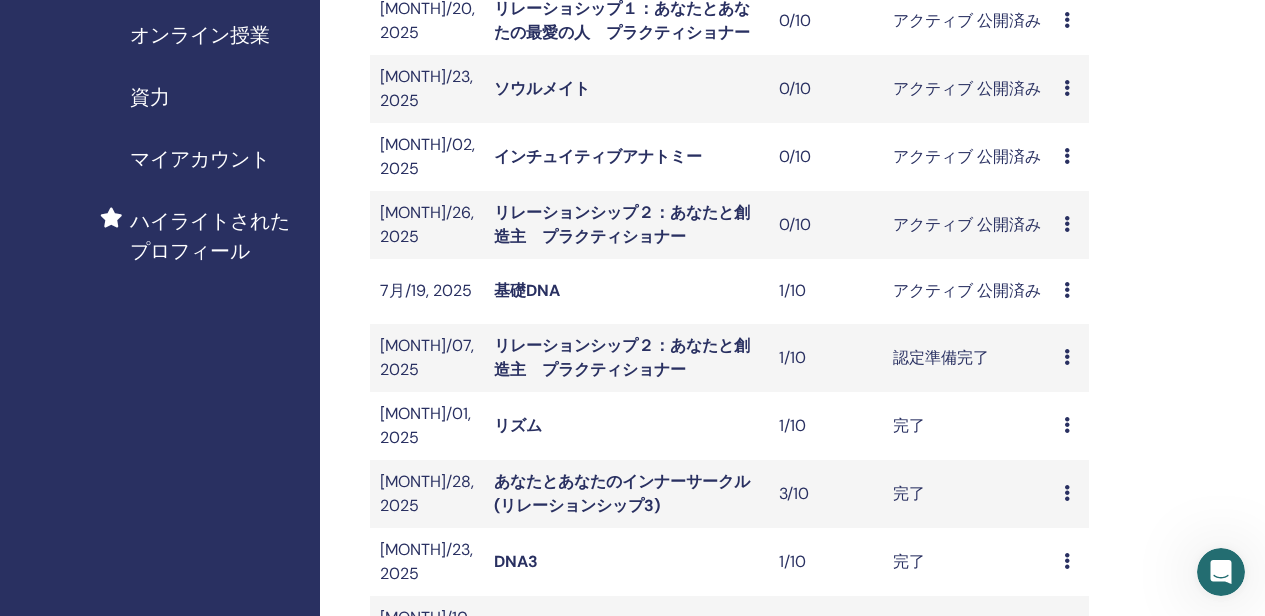 click on "基礎DNA" at bounding box center [527, 290] 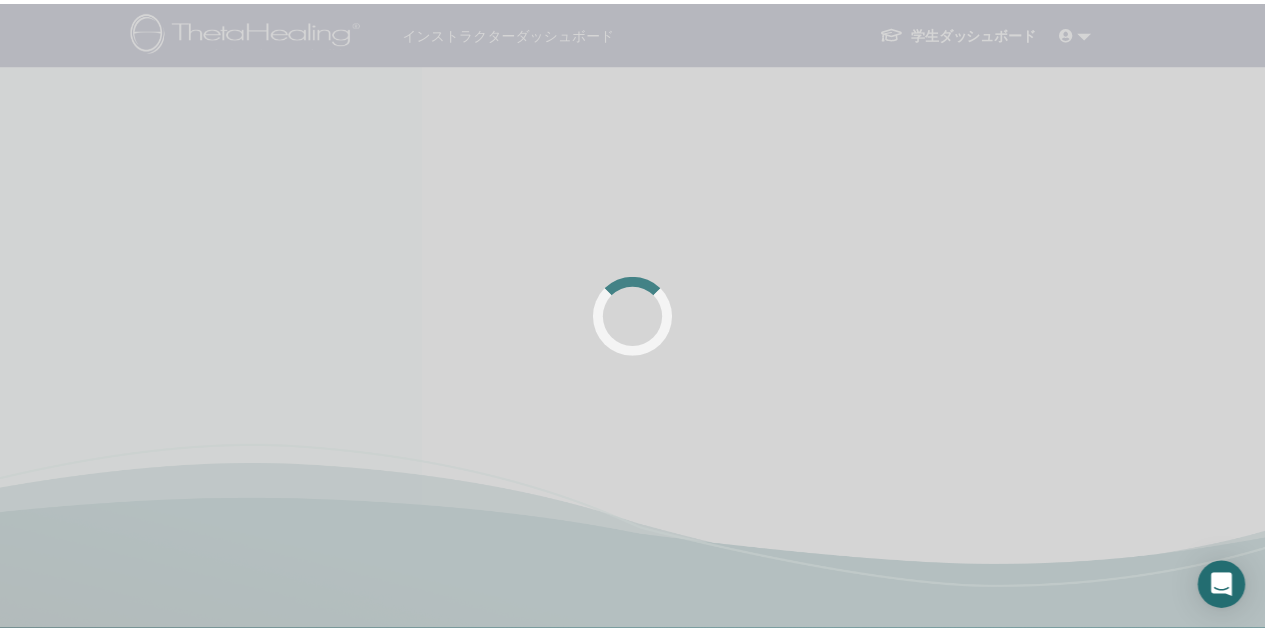 scroll, scrollTop: 0, scrollLeft: 0, axis: both 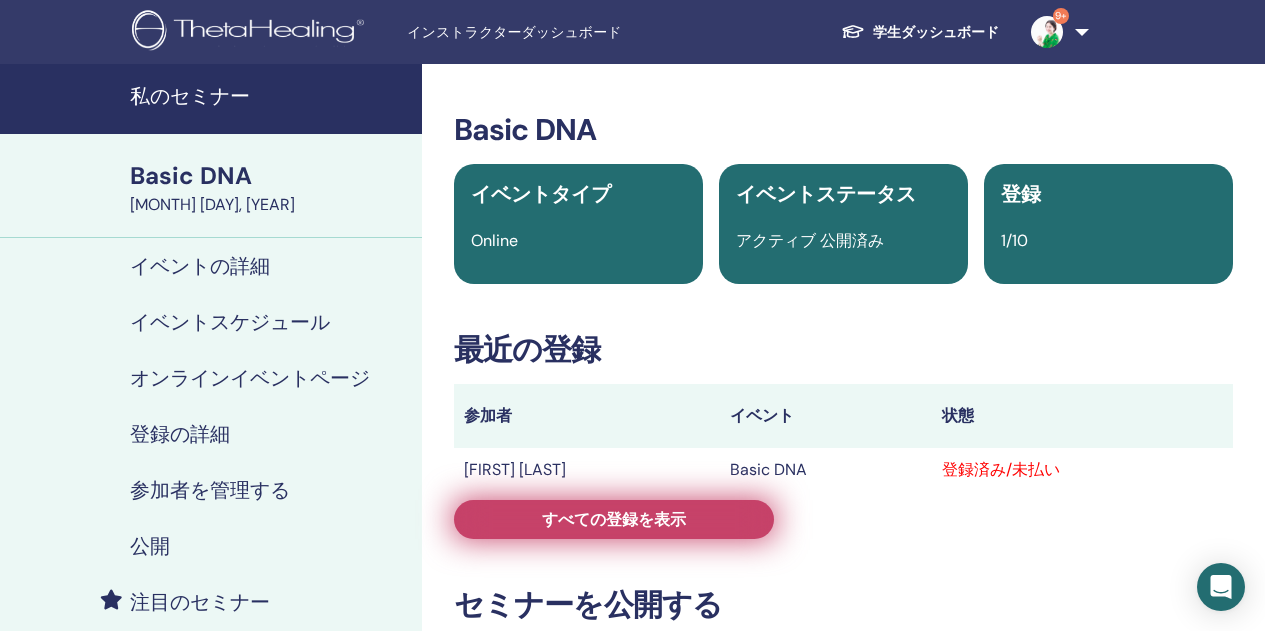 click on "すべての登録を表示" at bounding box center [614, 519] 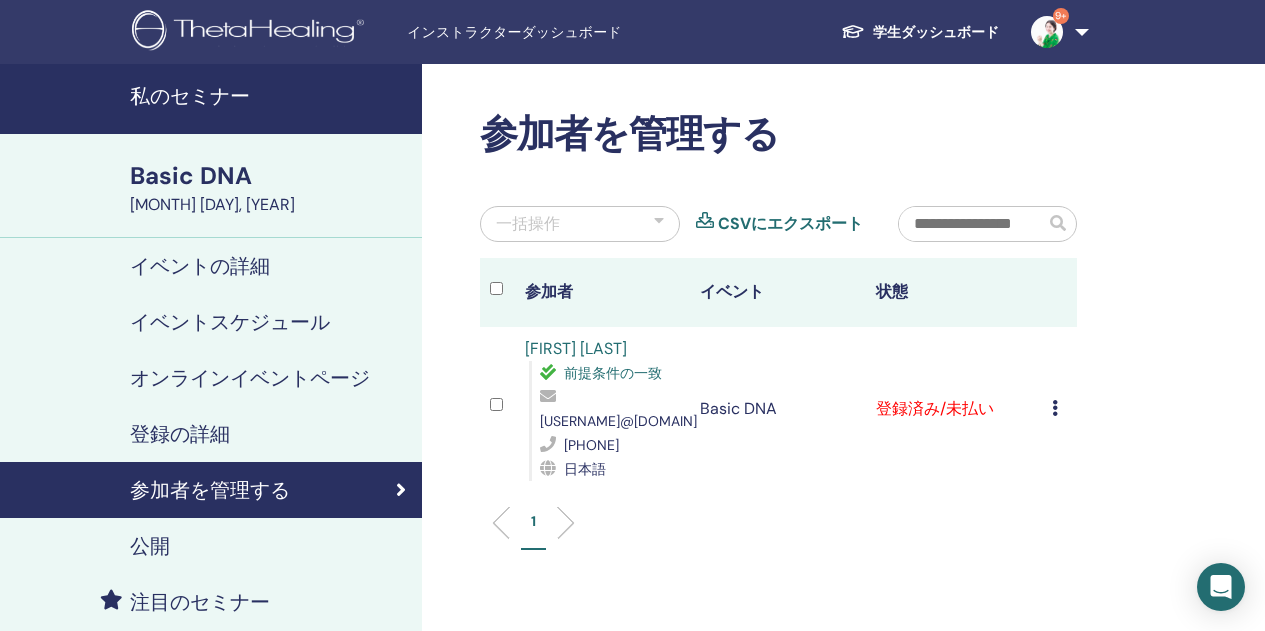 click on "[NAME] [NAME]" at bounding box center (576, 348) 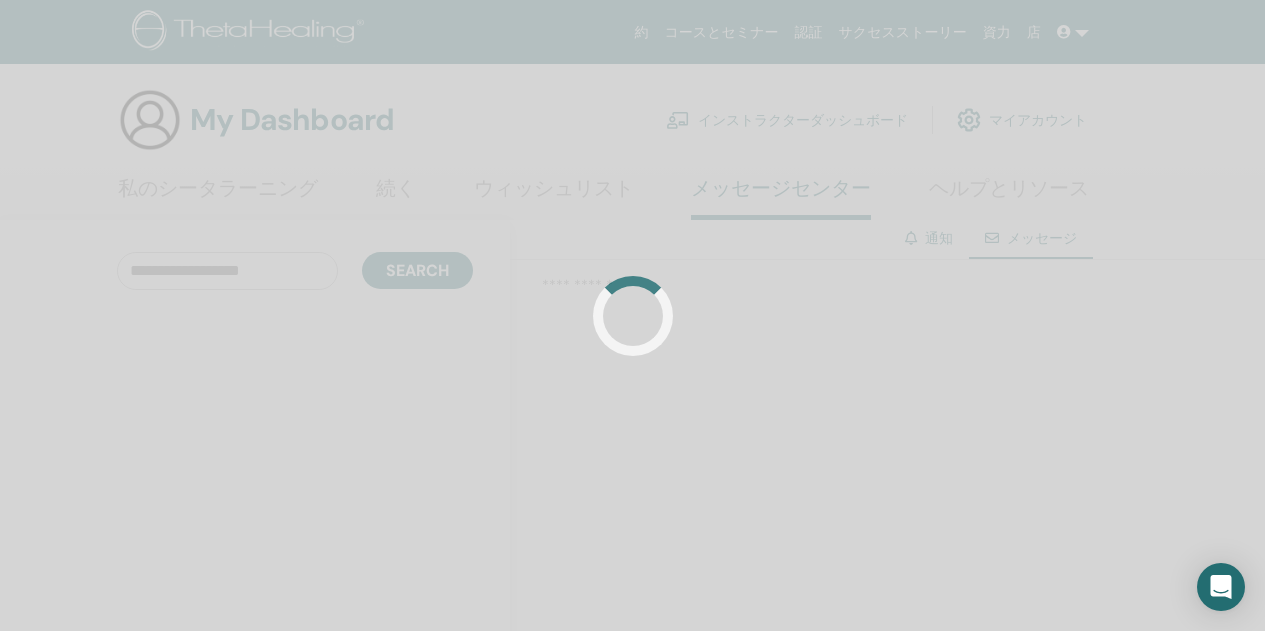 scroll, scrollTop: 0, scrollLeft: 0, axis: both 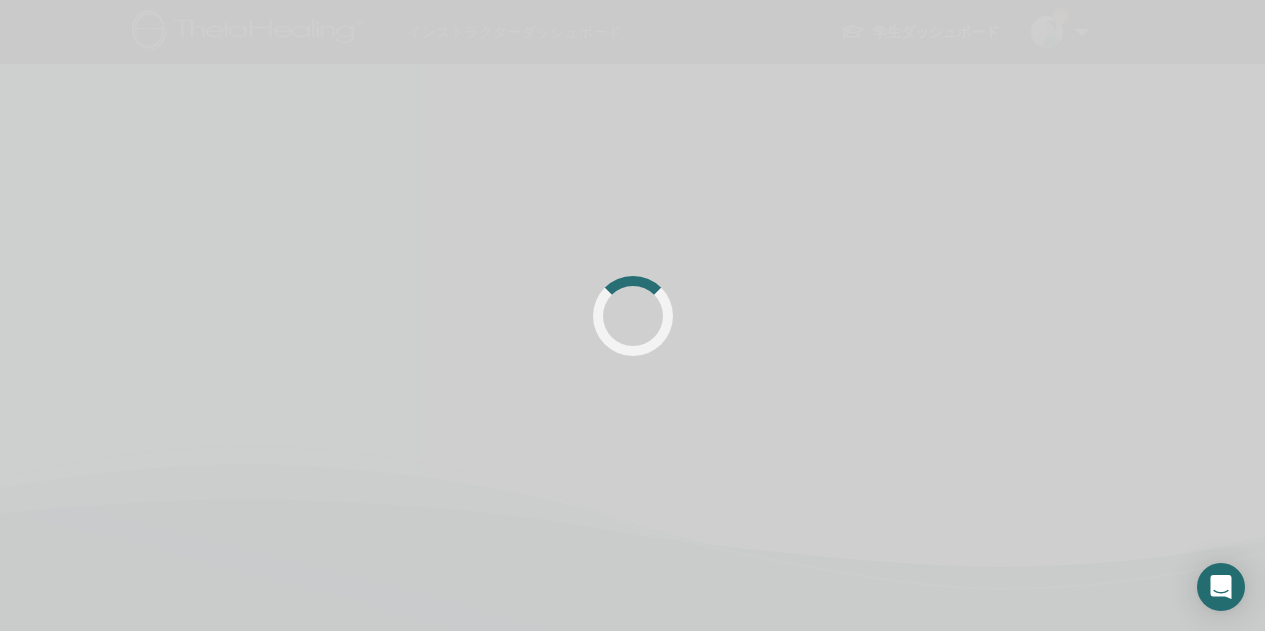 click at bounding box center [632, 315] 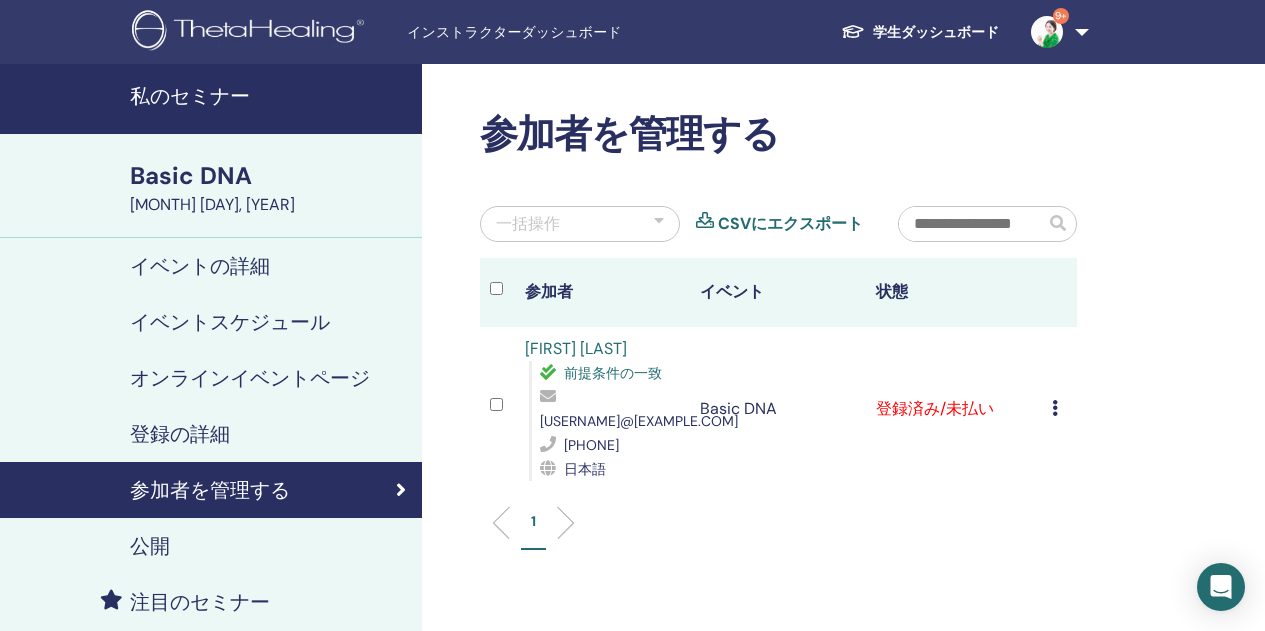 click on "学生ダッシュボード" at bounding box center (920, 32) 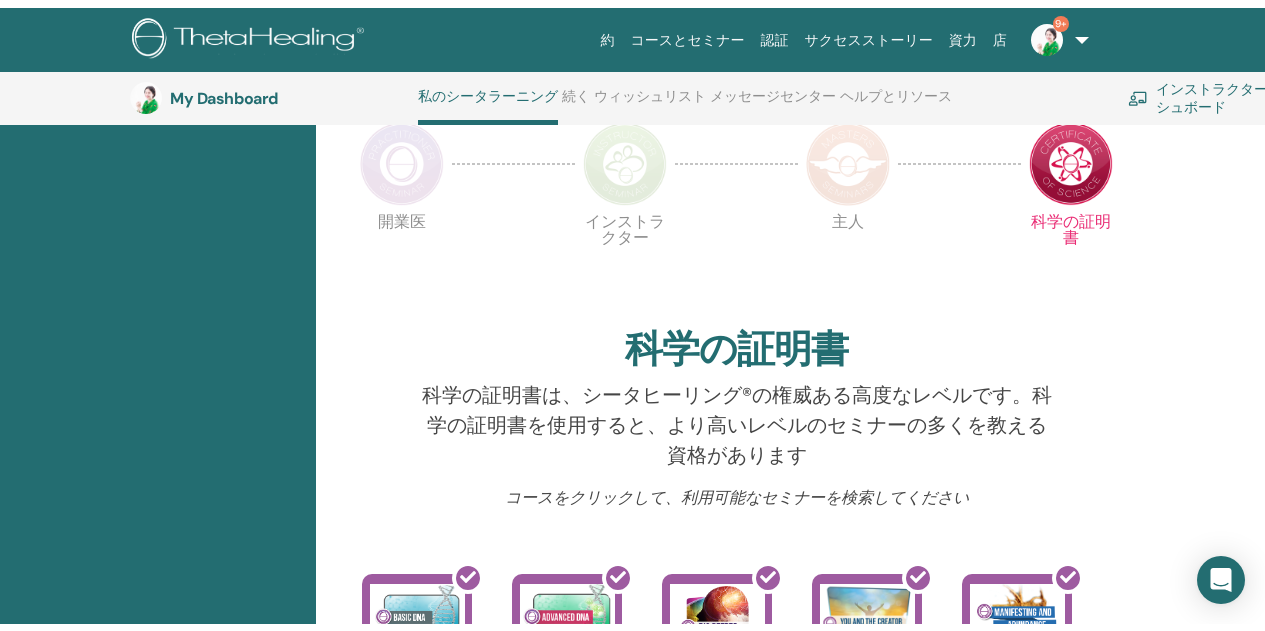scroll, scrollTop: 0, scrollLeft: 0, axis: both 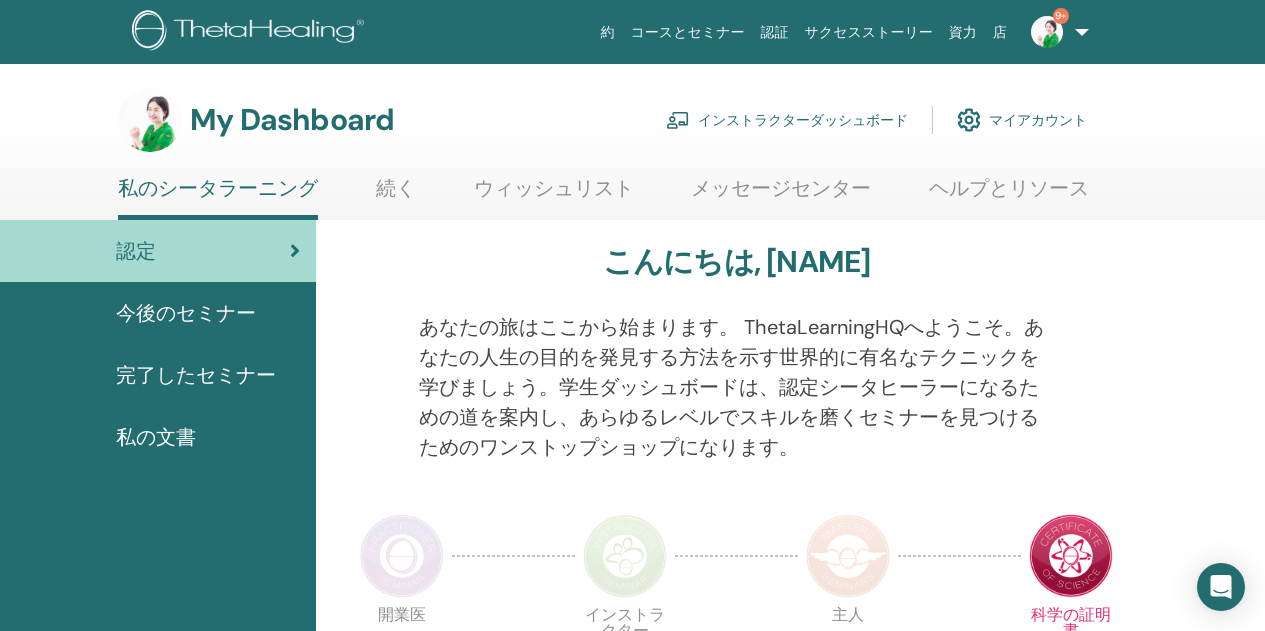 click on "今後のセミナー" at bounding box center [186, 313] 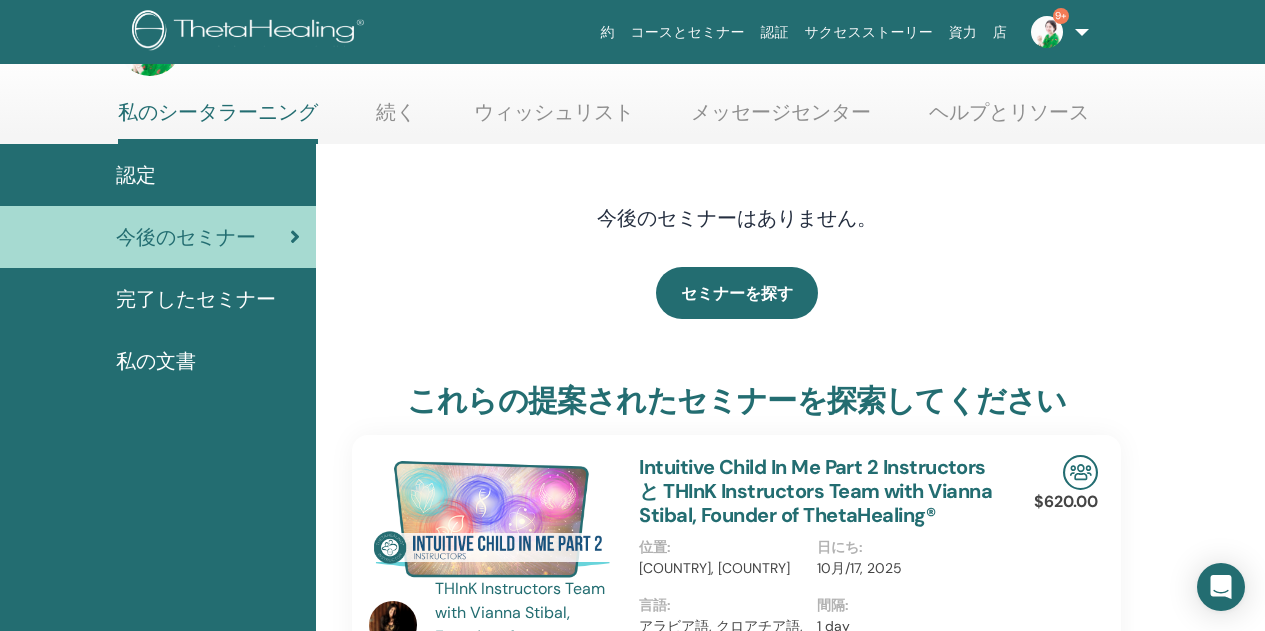 scroll, scrollTop: 100, scrollLeft: 0, axis: vertical 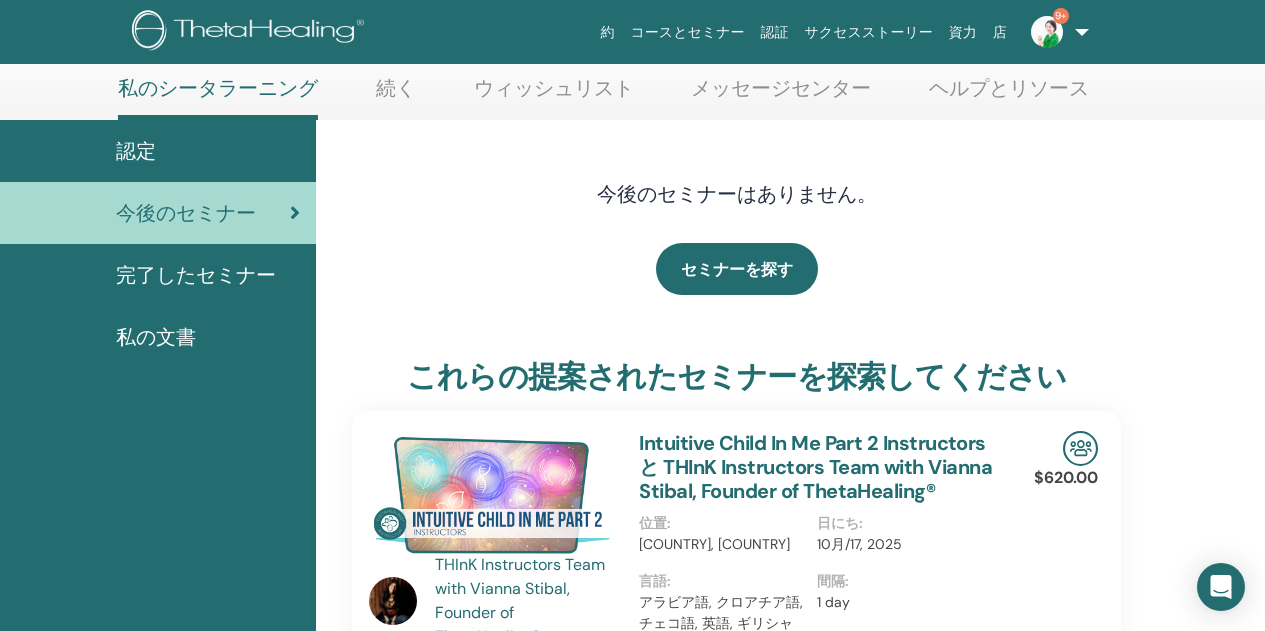 click on "私の文書" at bounding box center [158, 337] 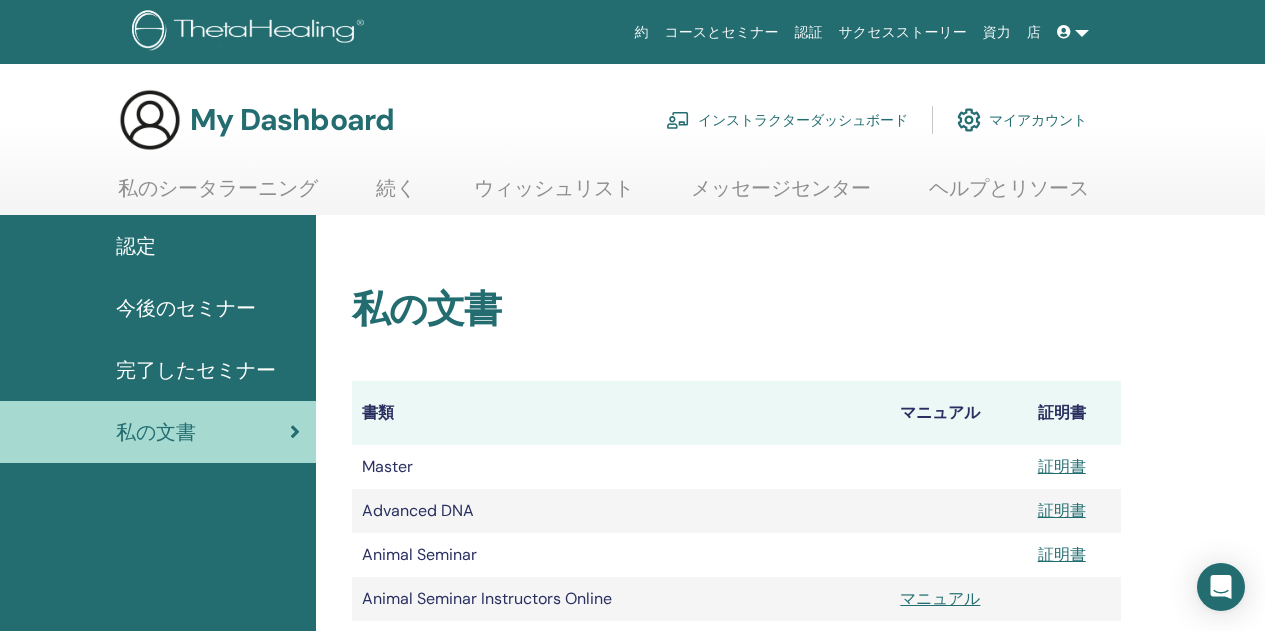 scroll, scrollTop: 0, scrollLeft: 0, axis: both 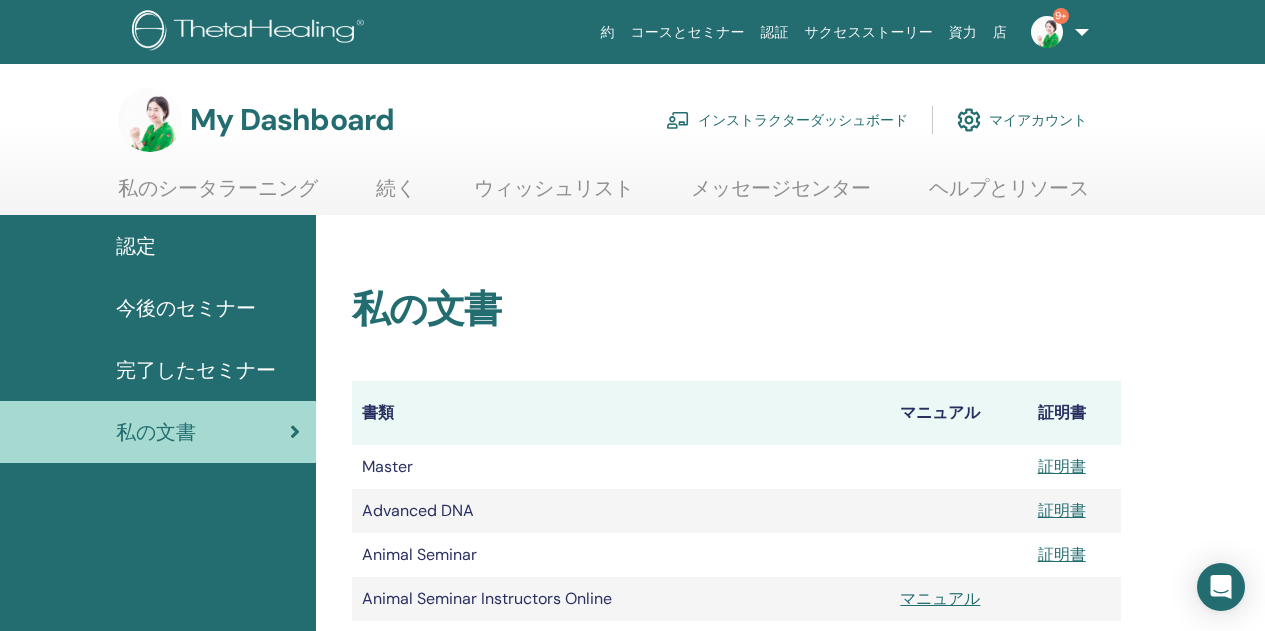 click on "メッセージセンター" at bounding box center [781, 195] 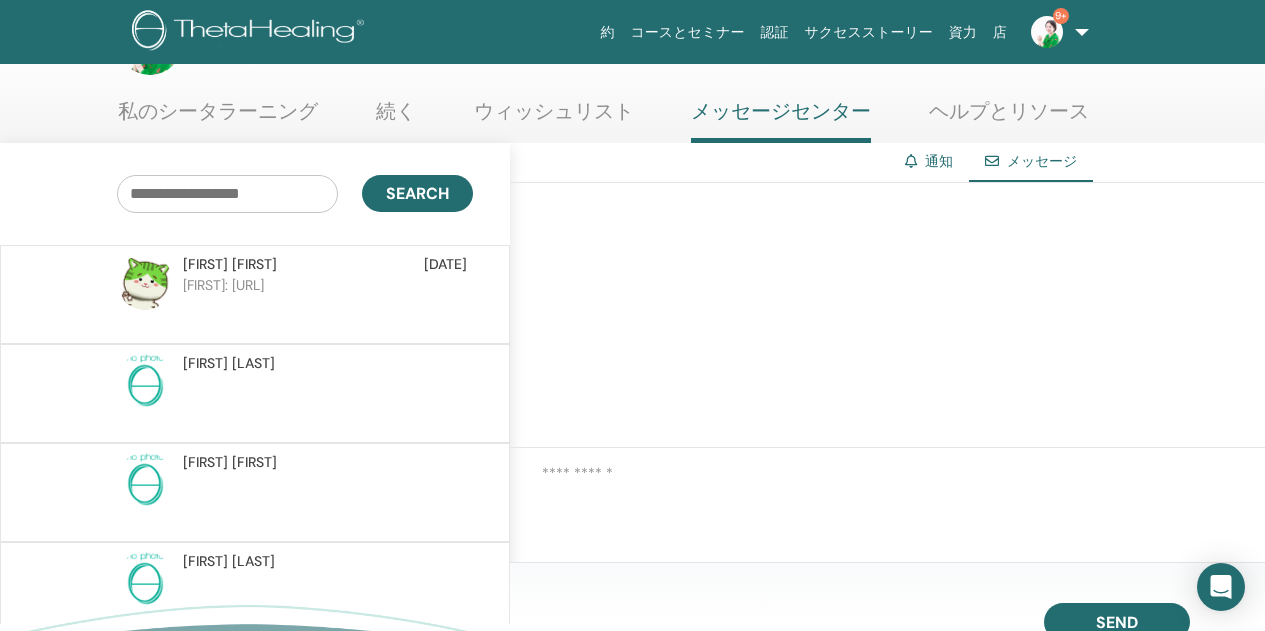 scroll, scrollTop: 100, scrollLeft: 0, axis: vertical 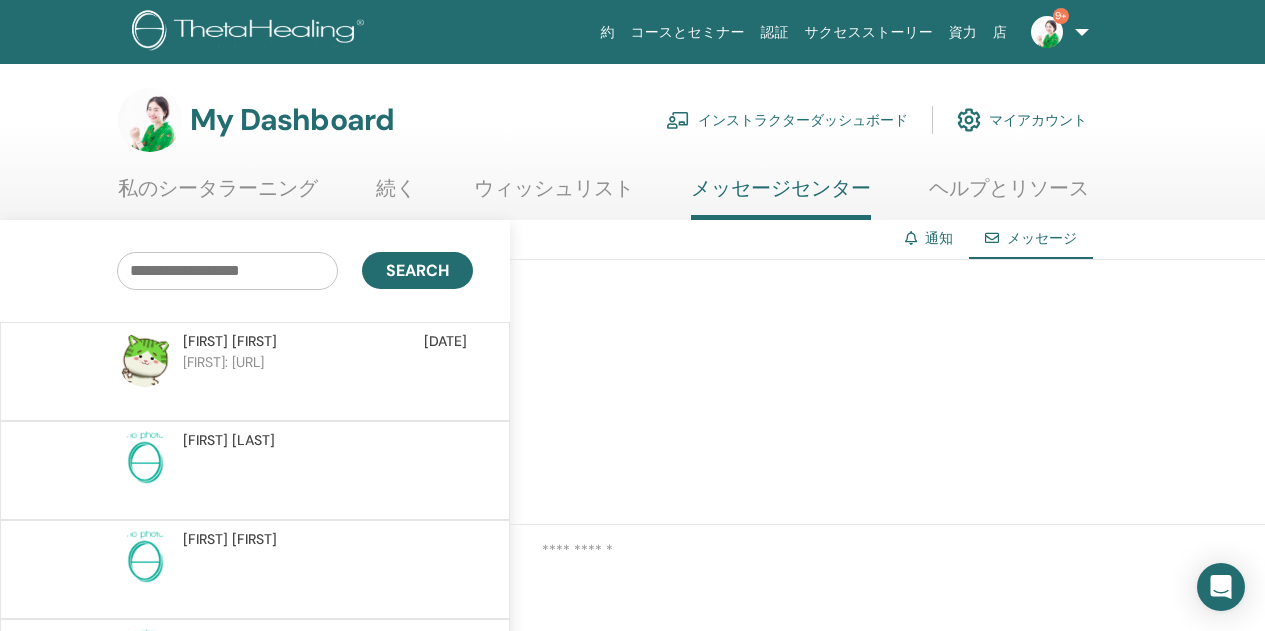 click on "通知" at bounding box center [929, 238] 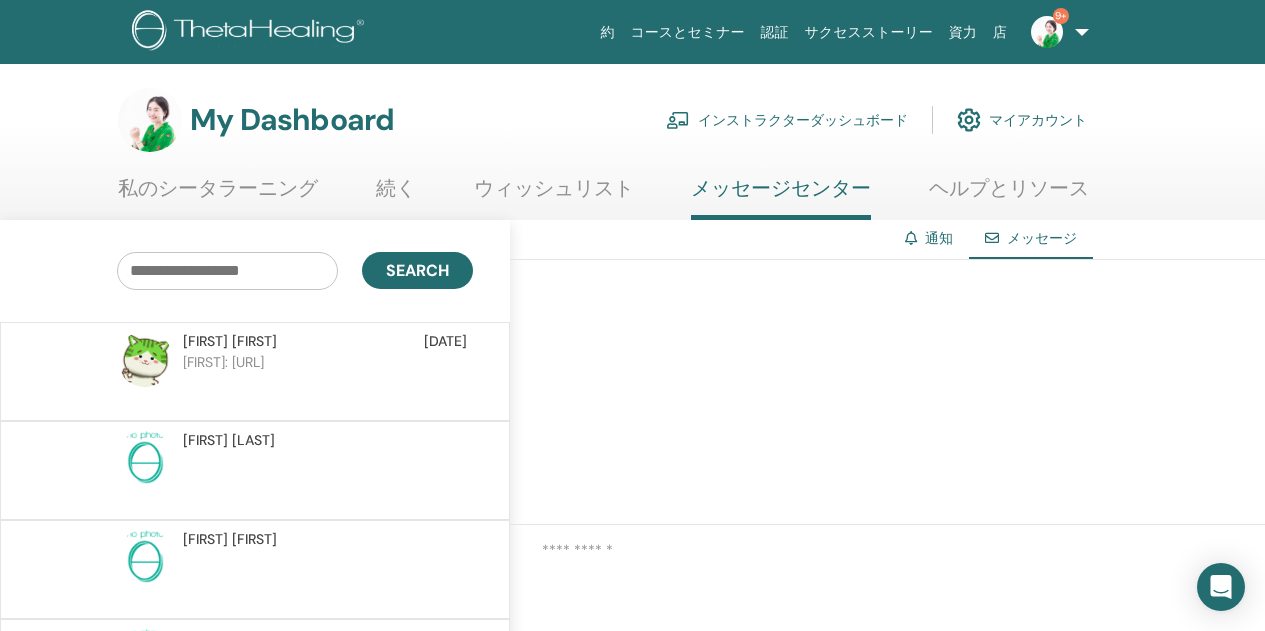 click on "通知" at bounding box center (939, 238) 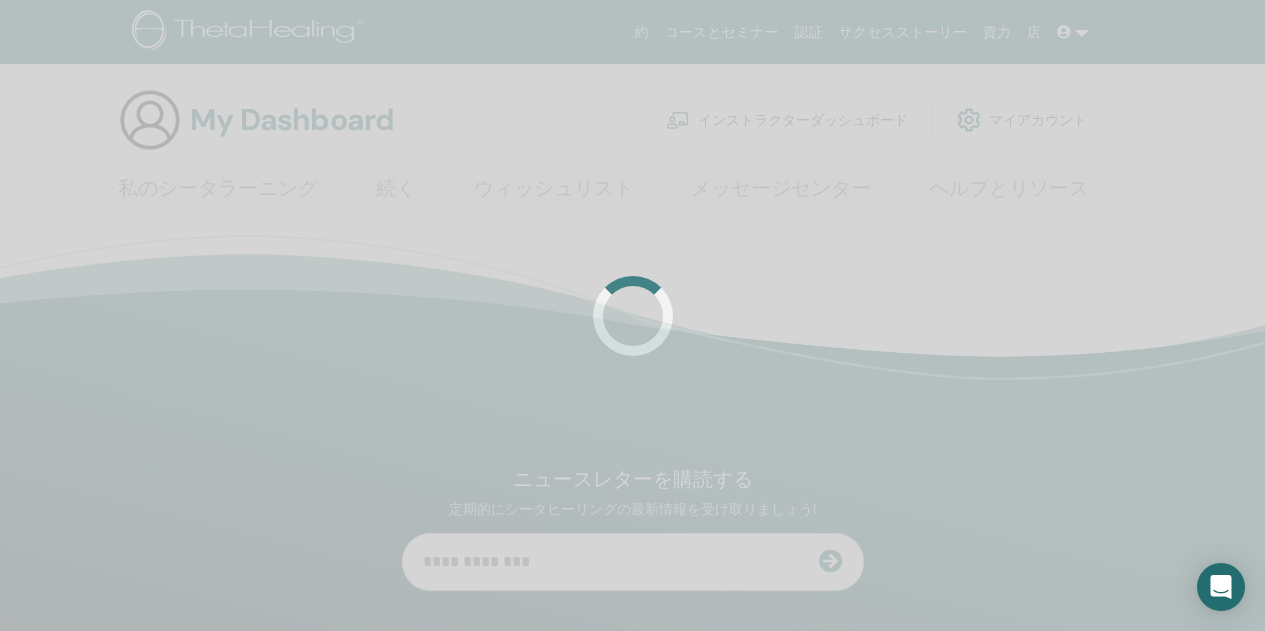 scroll, scrollTop: 0, scrollLeft: 0, axis: both 